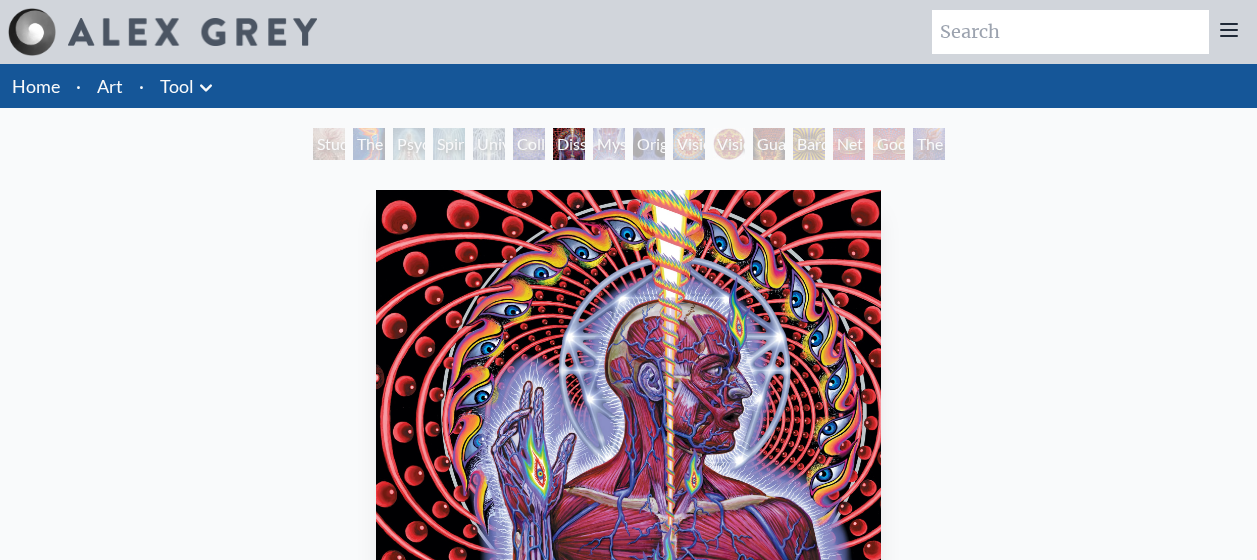 scroll, scrollTop: 0, scrollLeft: 0, axis: both 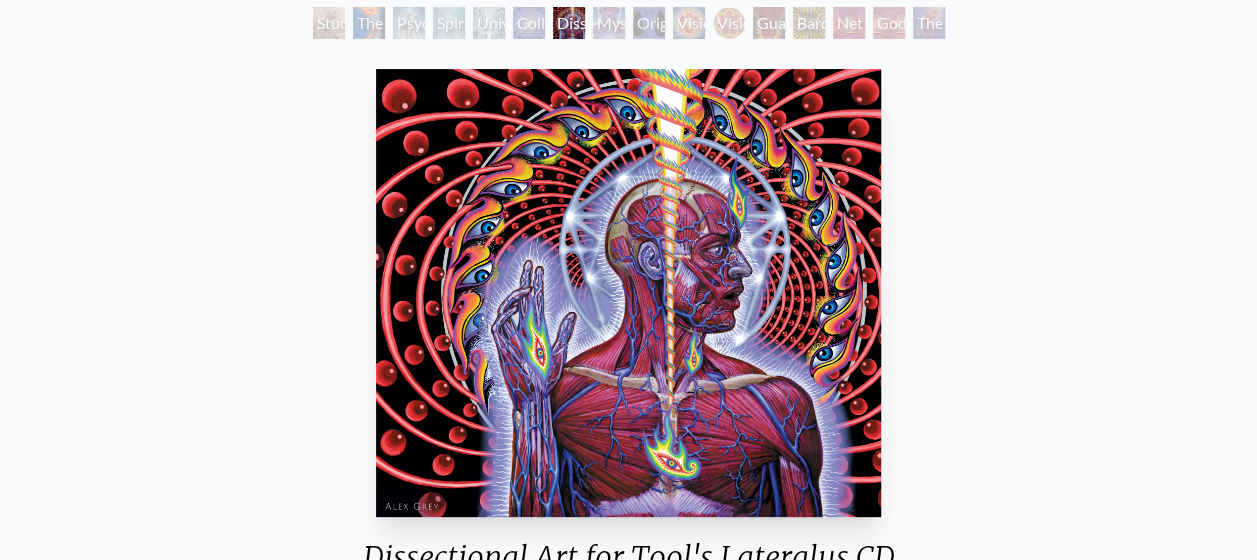 click on "Mystic Eye" at bounding box center (609, 23) 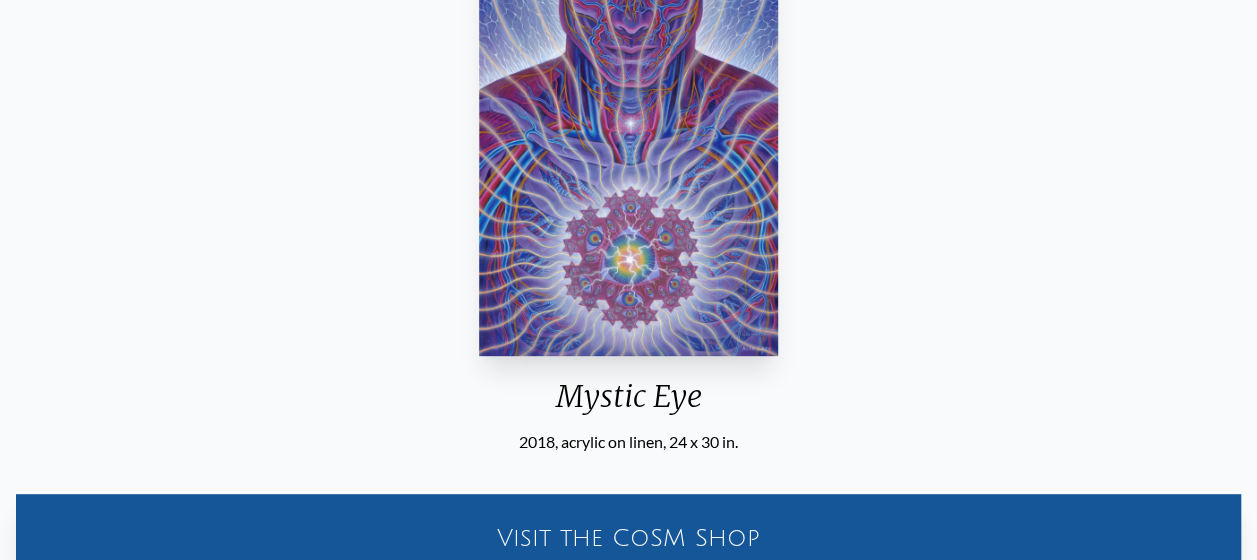 scroll, scrollTop: 0, scrollLeft: 0, axis: both 